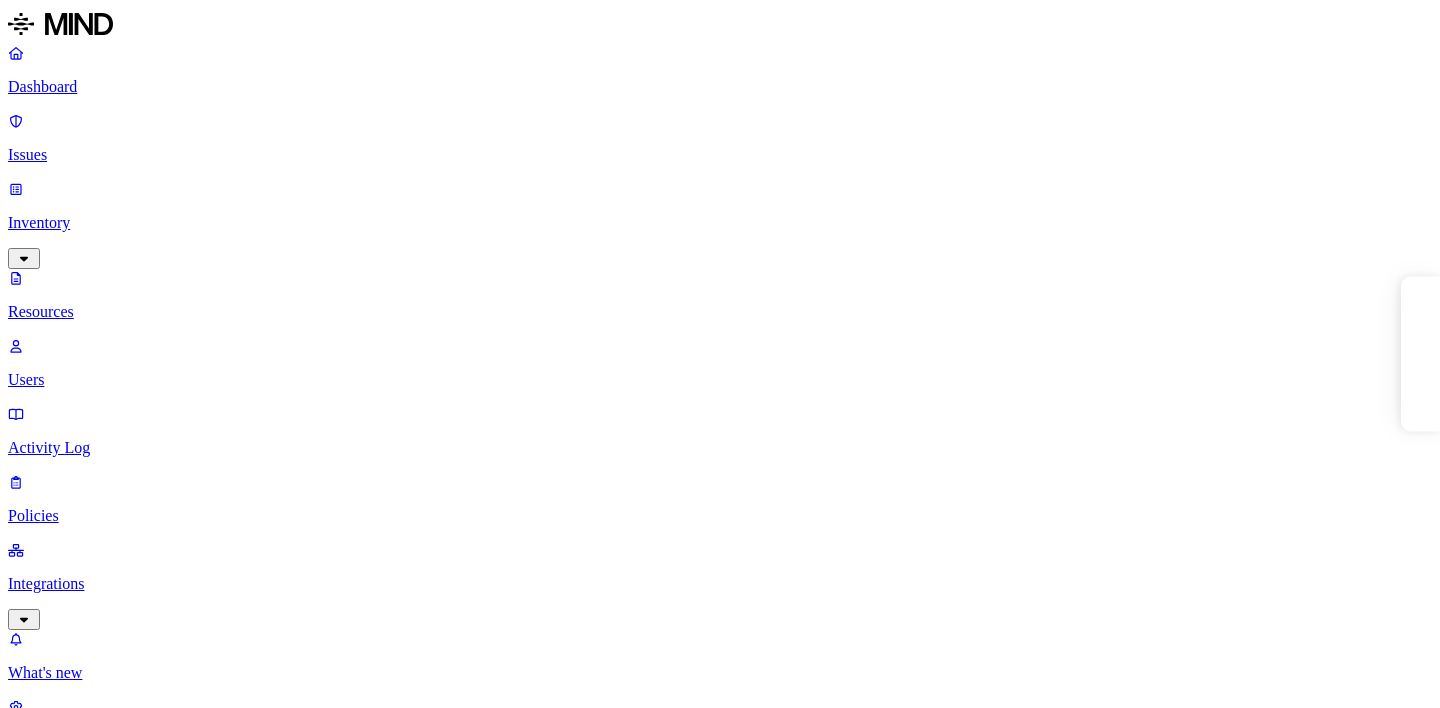 scroll, scrollTop: 0, scrollLeft: 0, axis: both 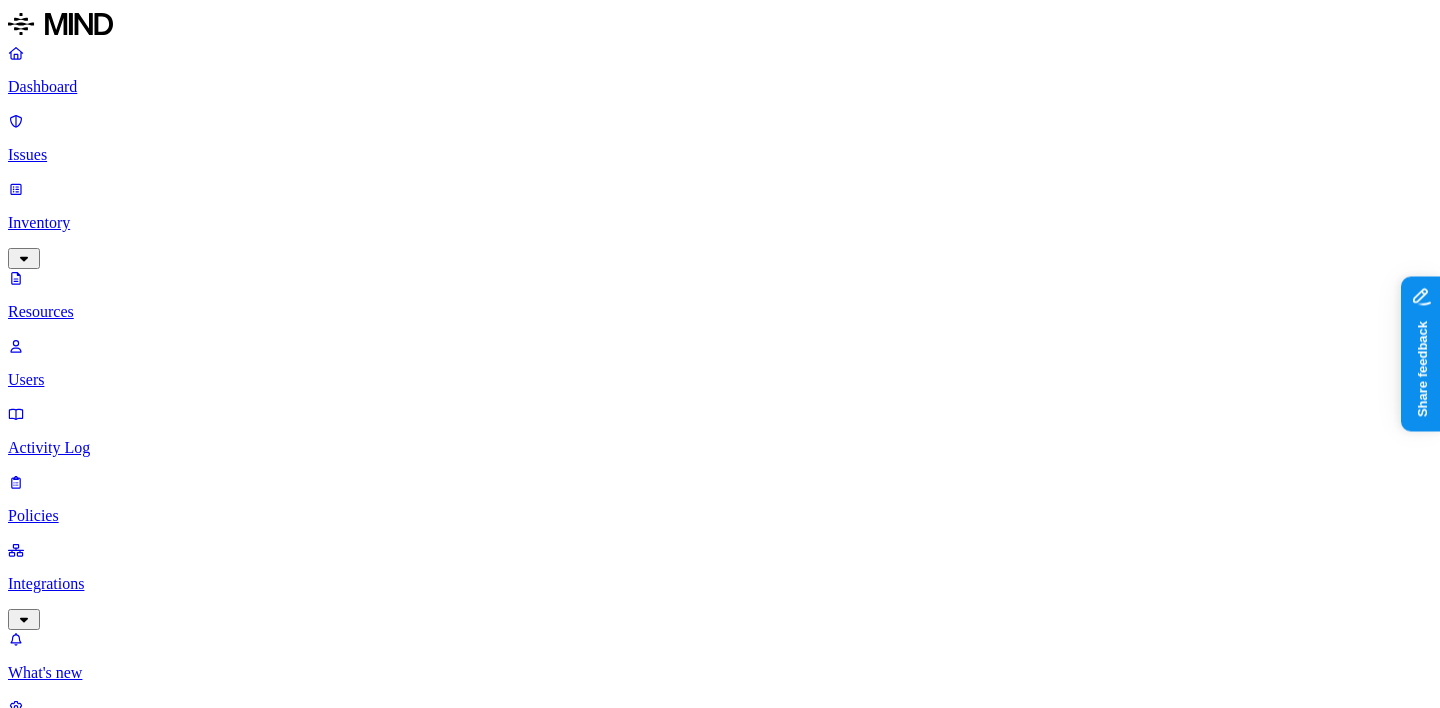 type 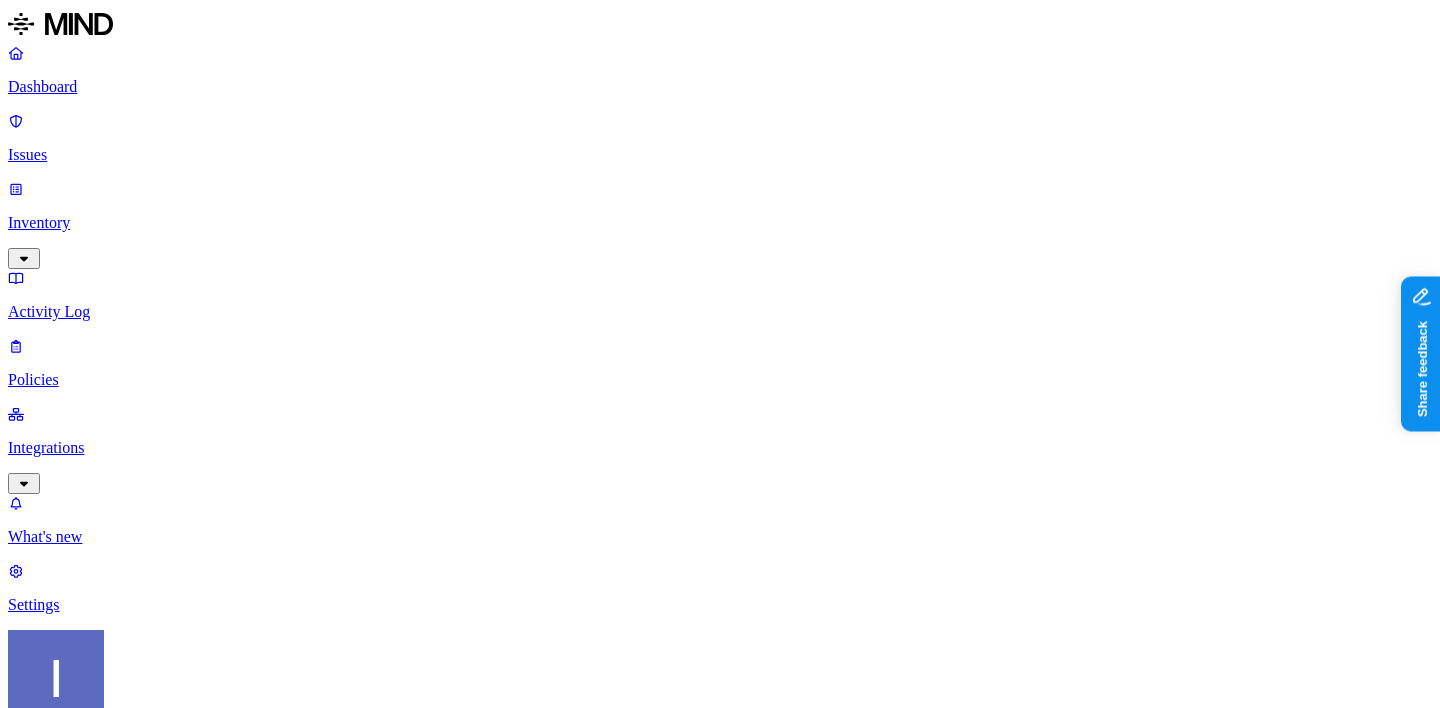 scroll, scrollTop: 0, scrollLeft: 0, axis: both 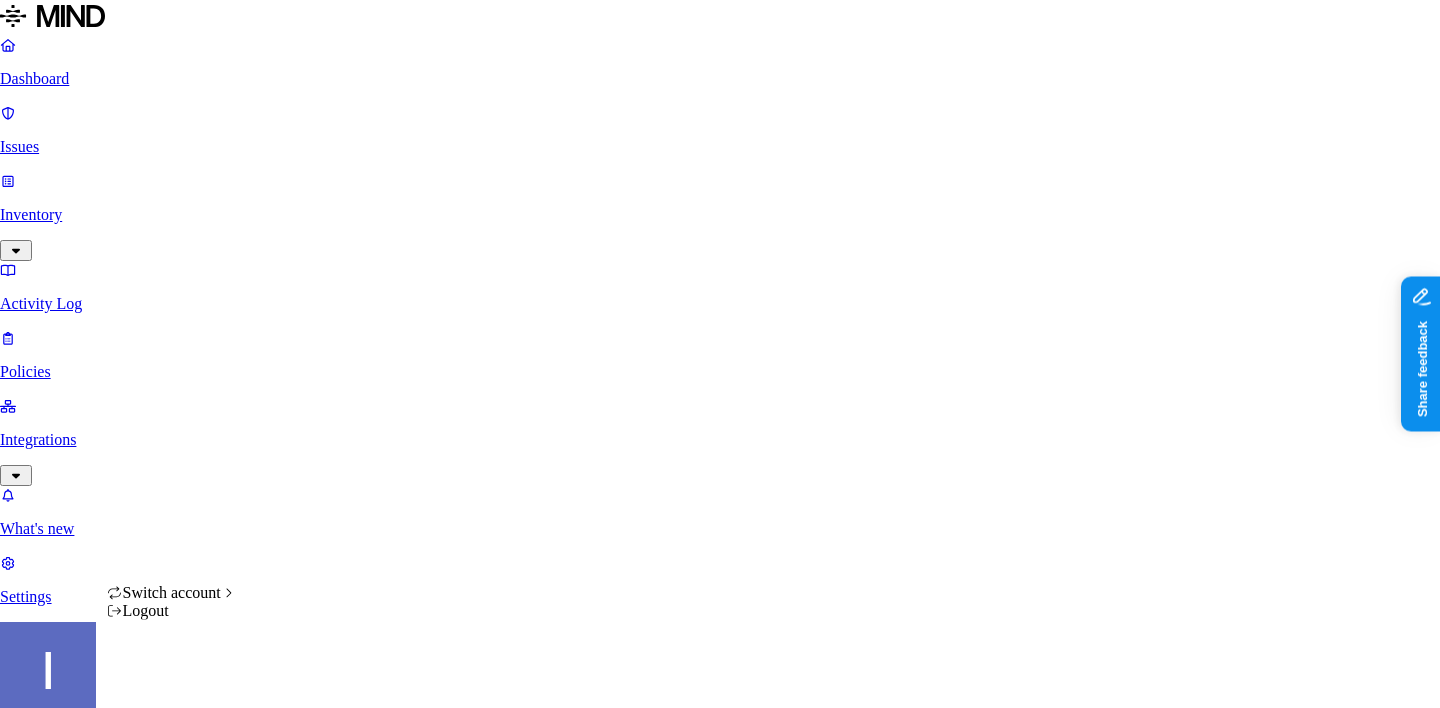 click on "Dashboard Issues Inventory Activity Log Policies Integrations What's new 1 Settings Itai Schwartz APTIM Issues: All issues Status :  Open ,  In Progress Discovered Severity Action taken Environment Risk category Assignee 10,000+ Issues Policy Subject Environment Severity Risk category Discovered Assignee Status Action taken Suspicious downloads of sensitive data by a user Severns, Shelly Cloud Medium Insider threat Jul 3 shelly.severns@aptim.com Open Monitored PII data shared with external user 3-07-2025_200974261_2A IC FV-922011-A Slug catcher.xlsx Cloud Low Exposure Jul 3 – Open Monitored PII data shared with external user Response to USACE RAI No. 1_Martin Stuart_SAJ-1994-04915_DRAFT.docx Cloud Low Exposure Jul 3 kathryn.brown@aptim.com Open Monitored PII data shared with external user 4-07-2025_100472240_Sin seal del proximitor MBT10CG005.xlsx Cloud Low Exposure Jul 3 – Open Monitored PII data shared with external user 2025 Schedule of Properties.xlsx Cloud Low Exposure Jul 3 Open Monitored" at bounding box center (720, 1703) 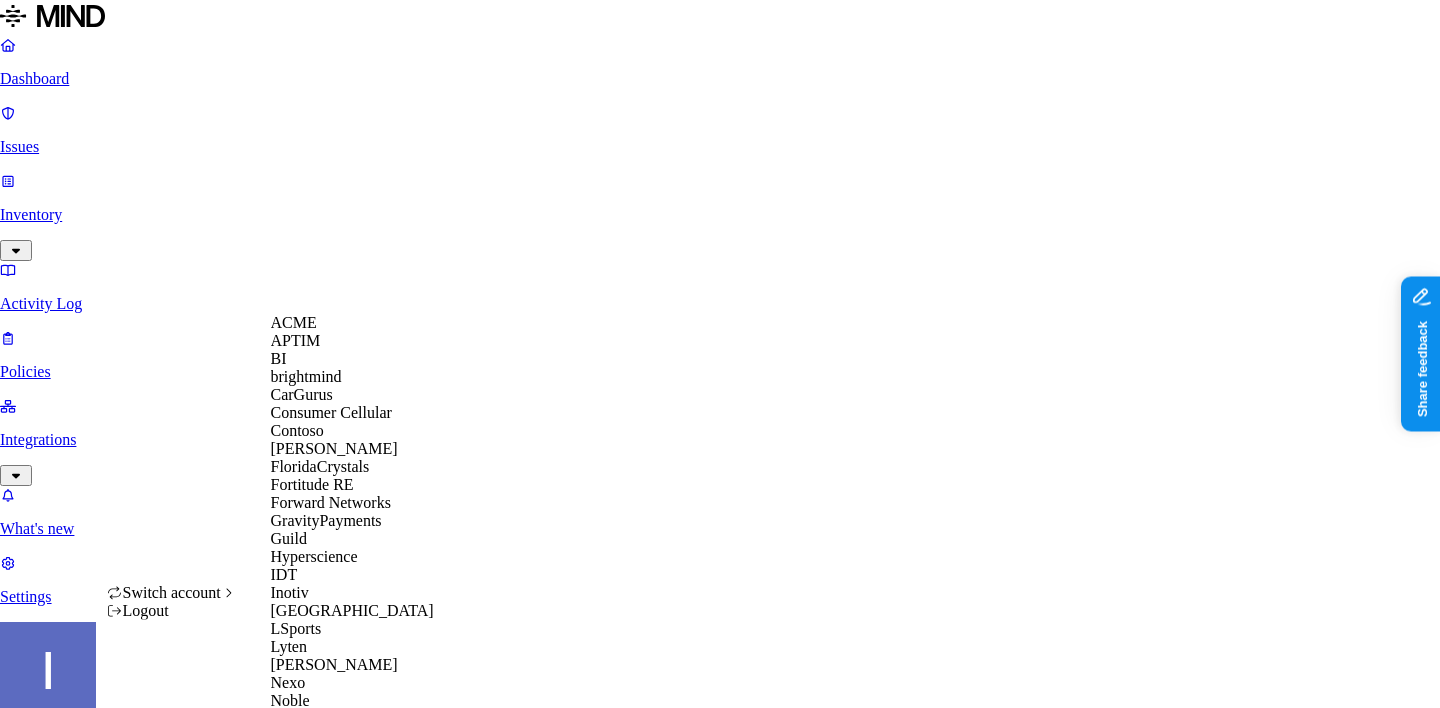 scroll, scrollTop: 920, scrollLeft: 0, axis: vertical 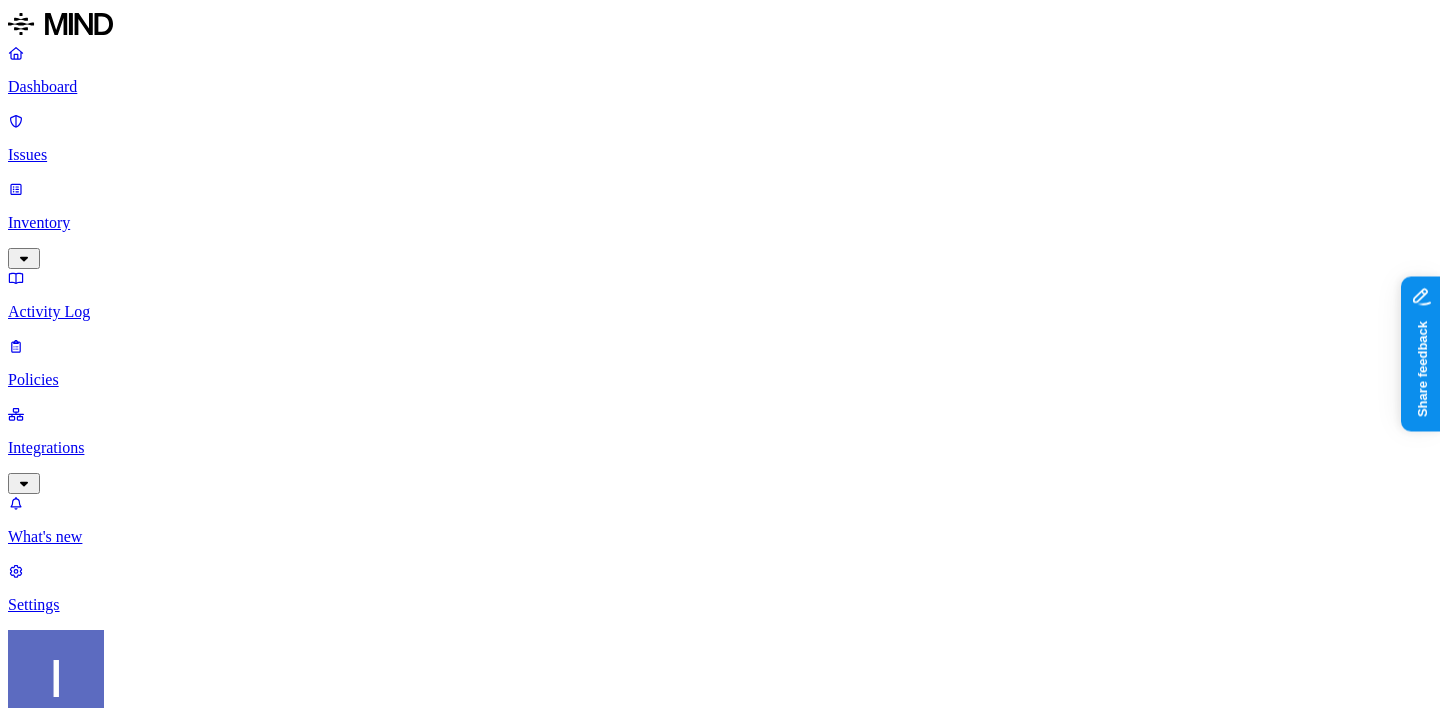 click on "Dashboard Issues Inventory Activity Log Policies Integrations" at bounding box center [720, 269] 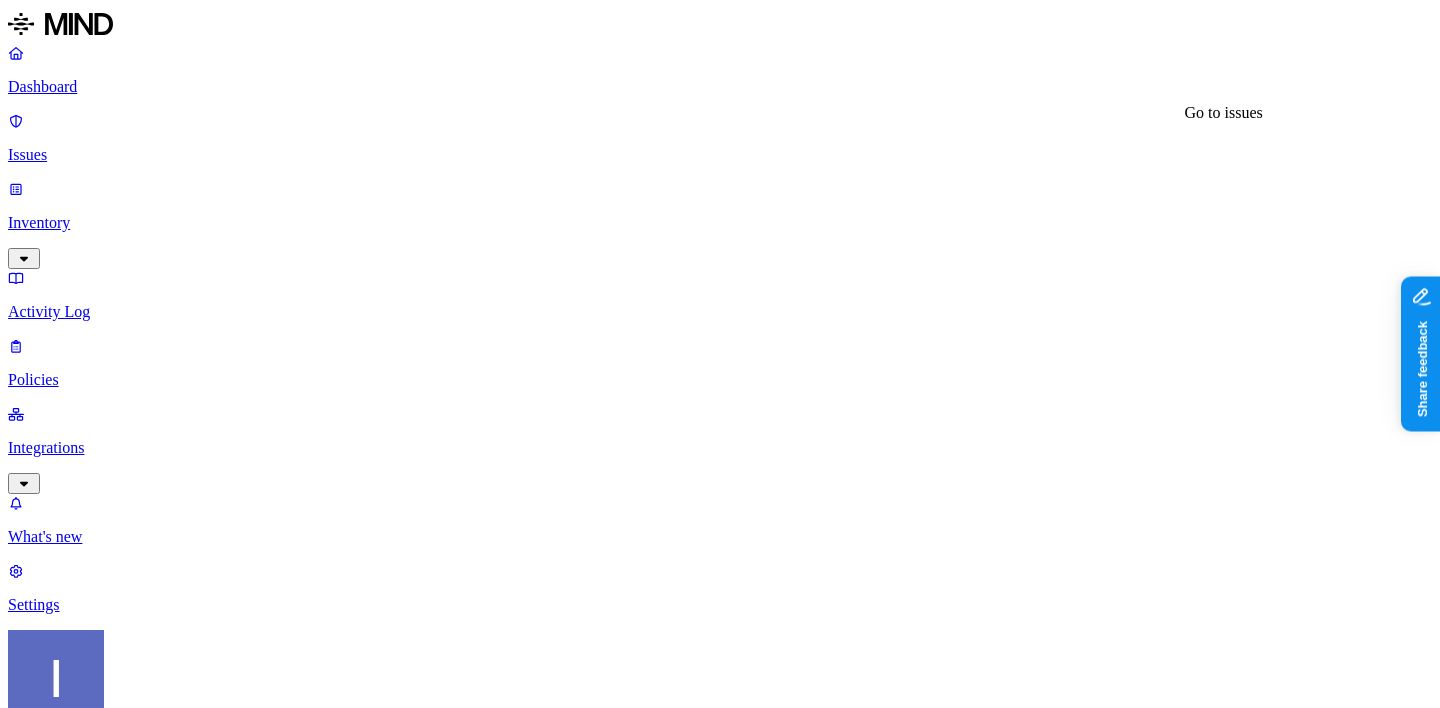click on "6" at bounding box center [980, 1075] 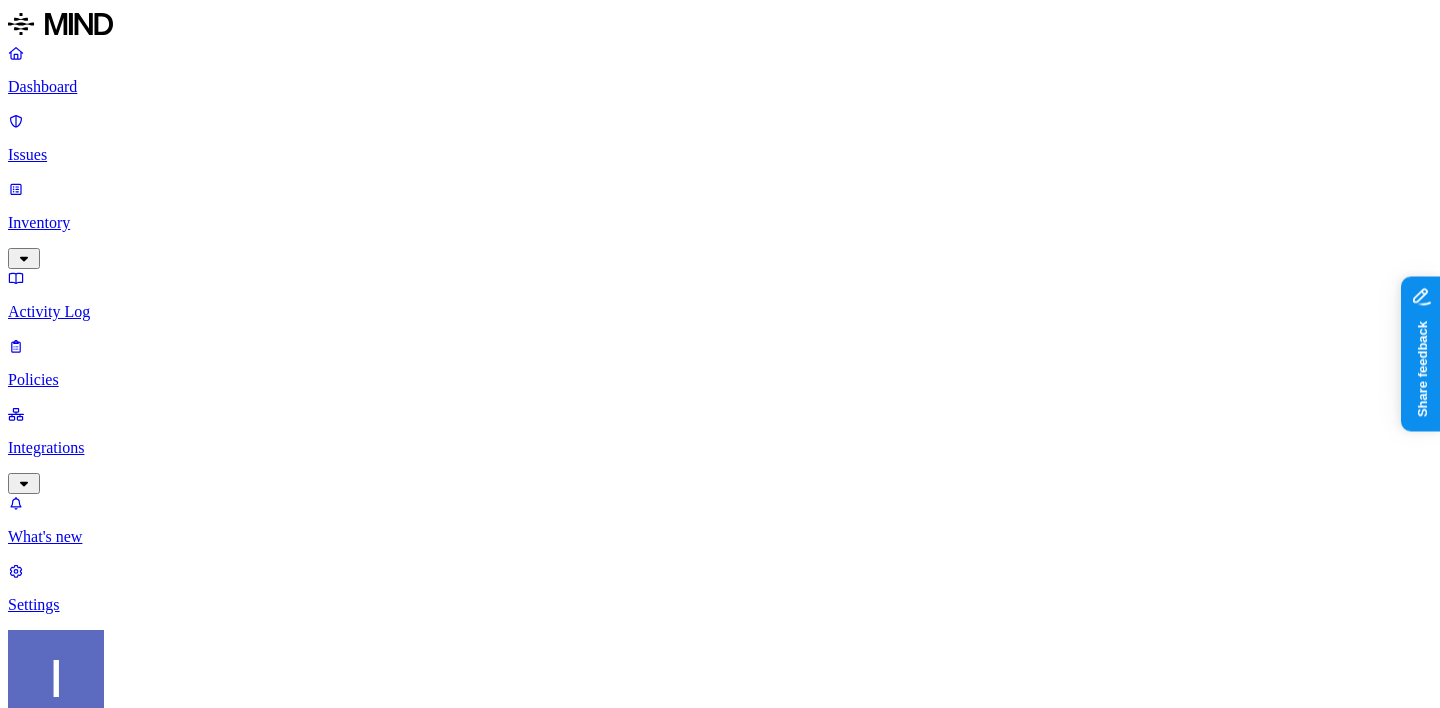 click on "Secrets" at bounding box center [356, 2519] 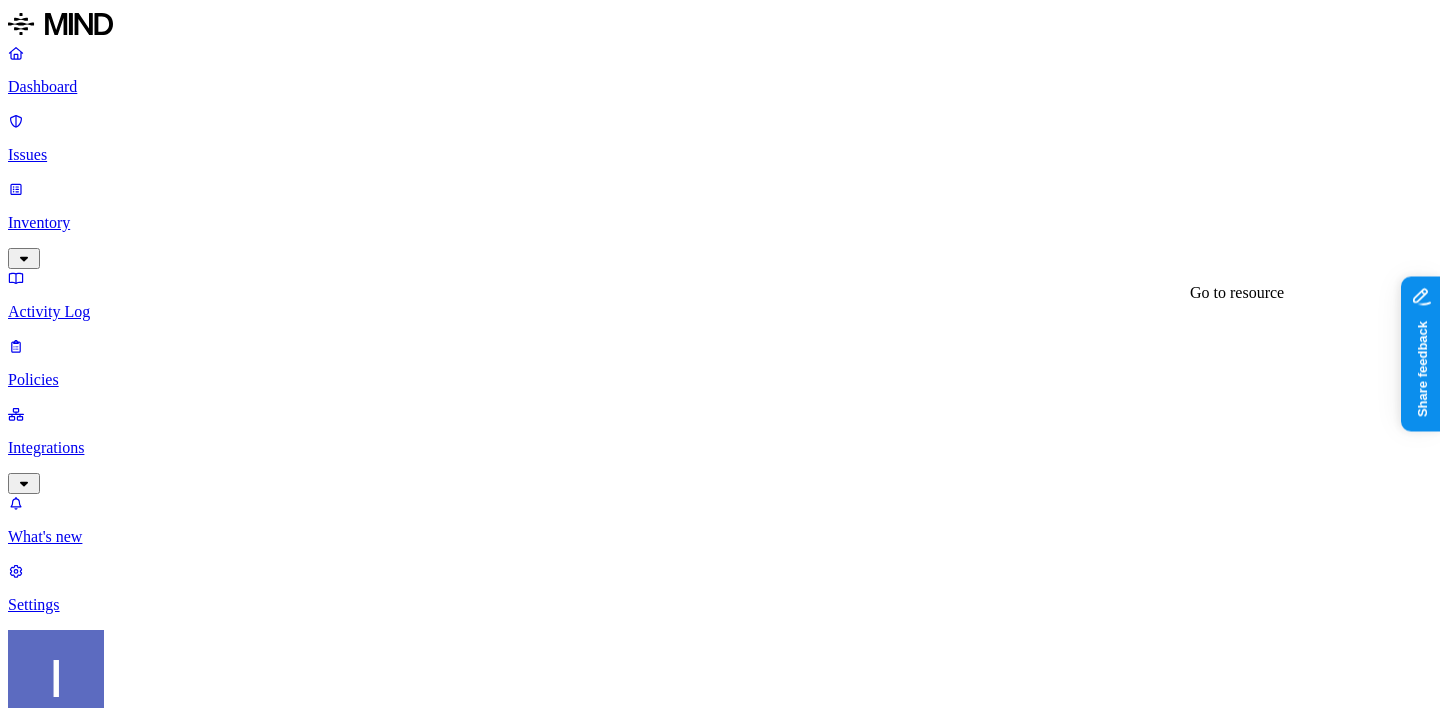 click on "scout2-report.zip" at bounding box center (720, 3296) 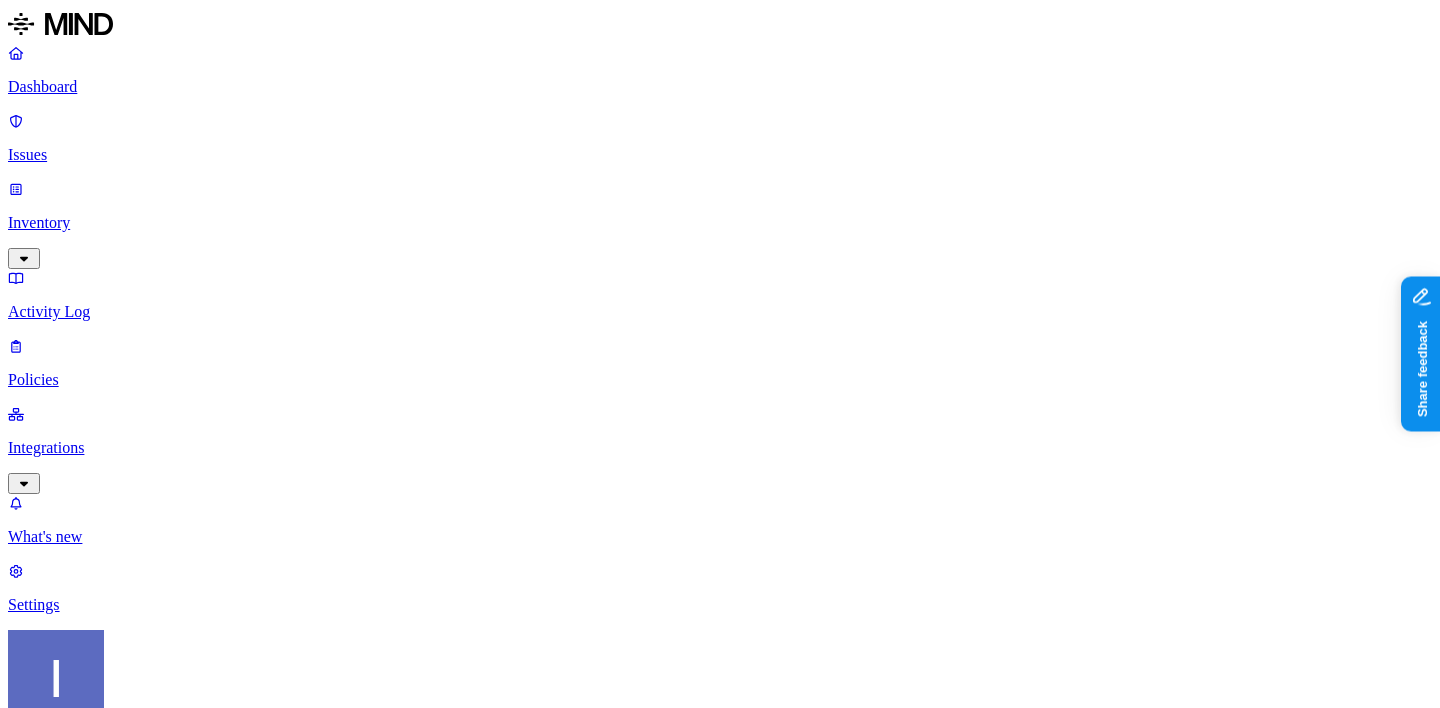 scroll, scrollTop: 374, scrollLeft: 0, axis: vertical 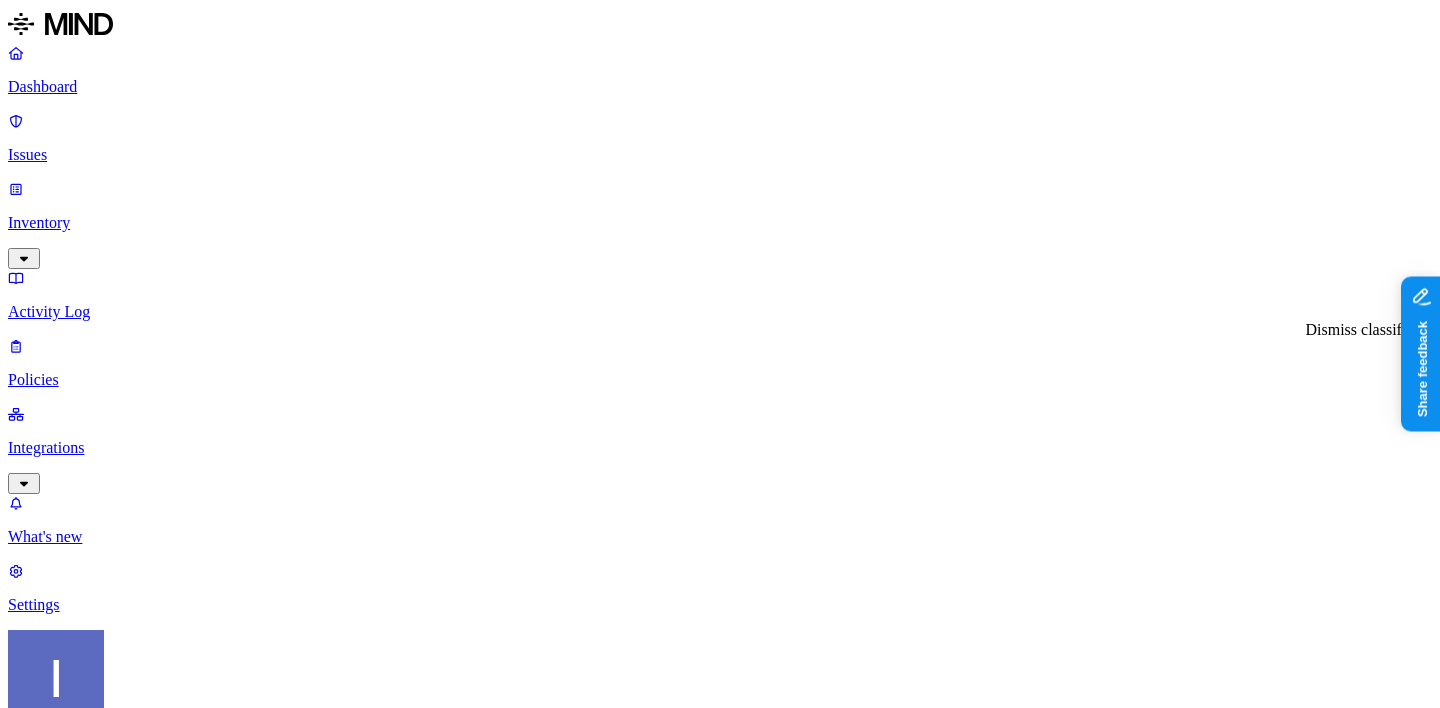 click 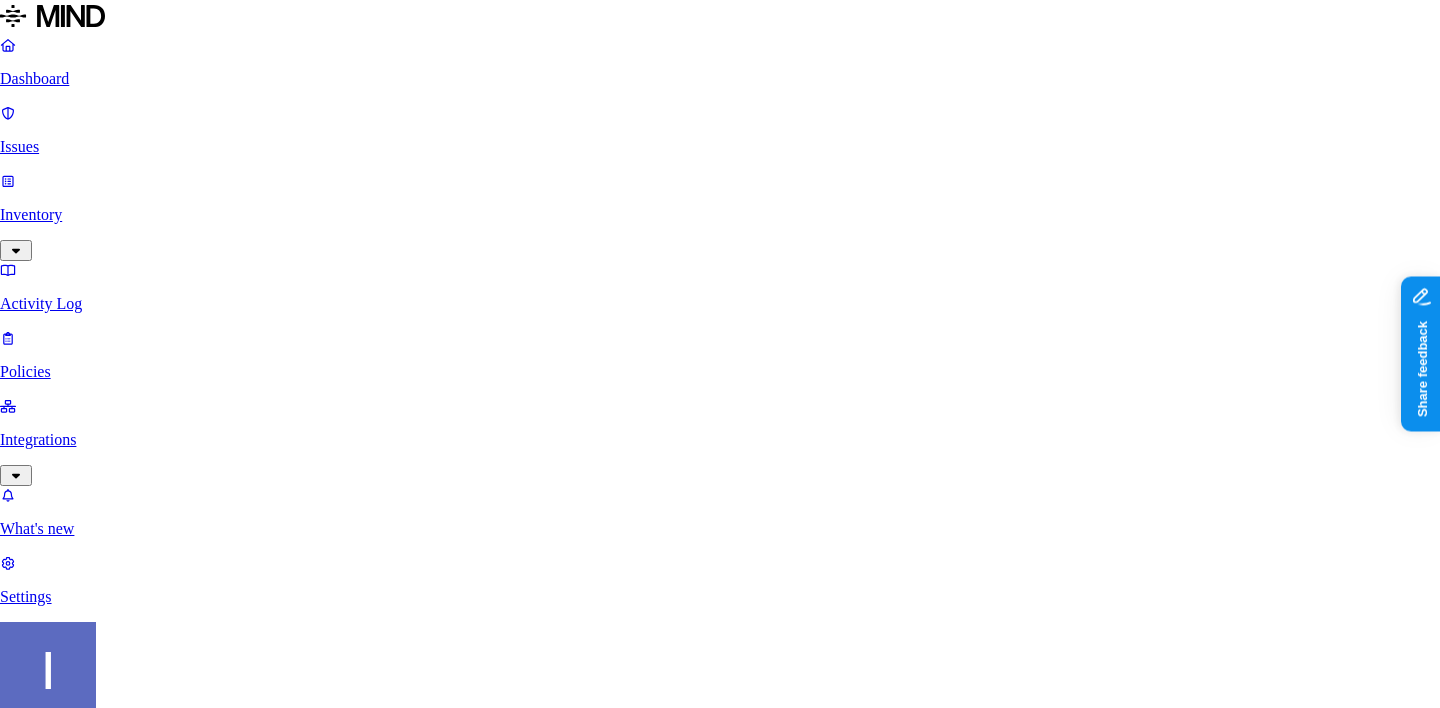 scroll, scrollTop: 374, scrollLeft: 0, axis: vertical 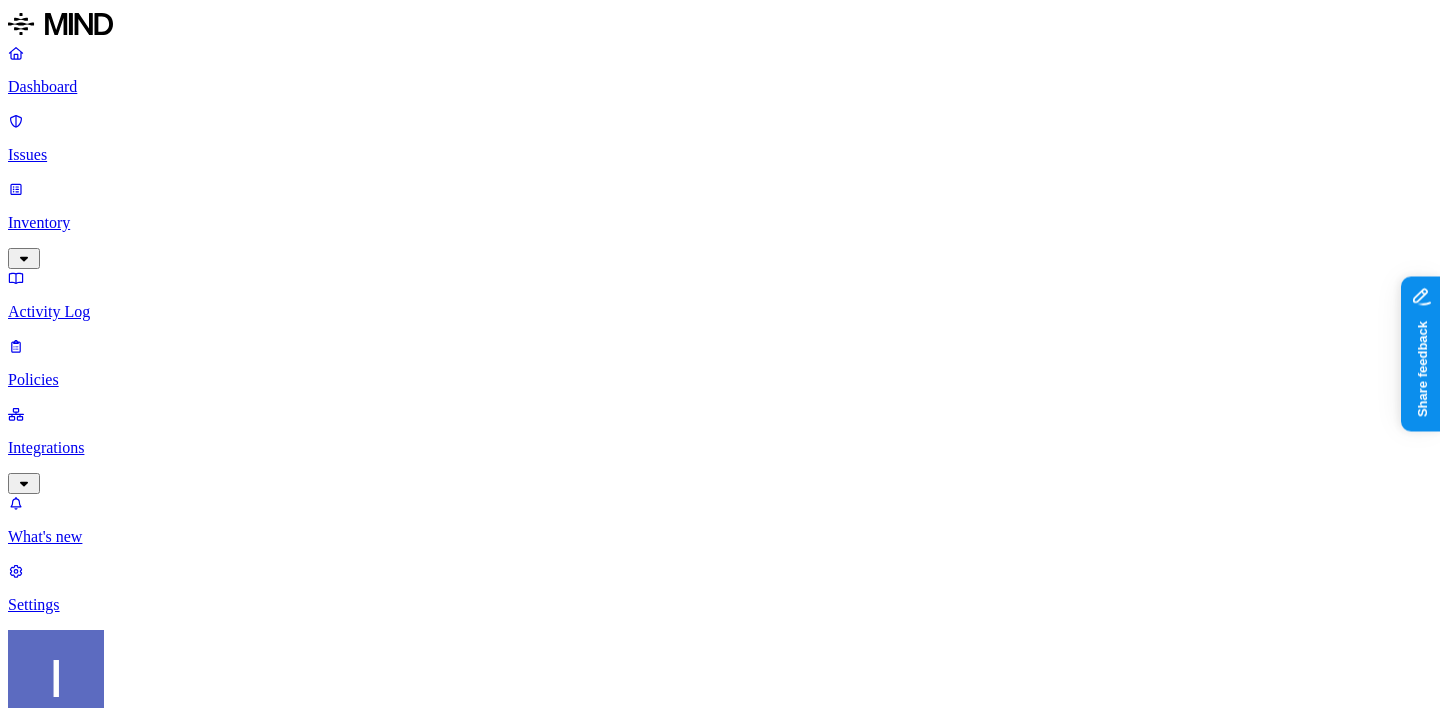click on "Secrets" at bounding box center [356, 2519] 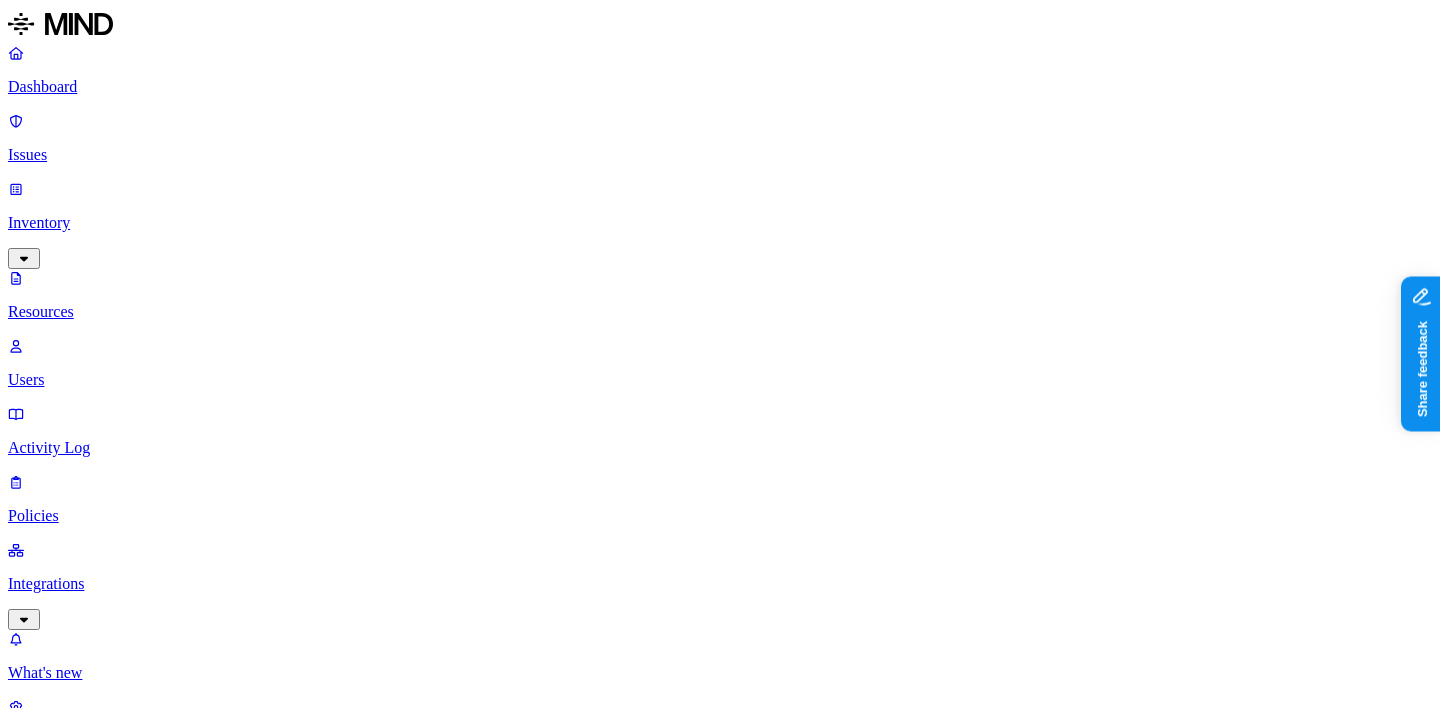 scroll, scrollTop: 0, scrollLeft: 0, axis: both 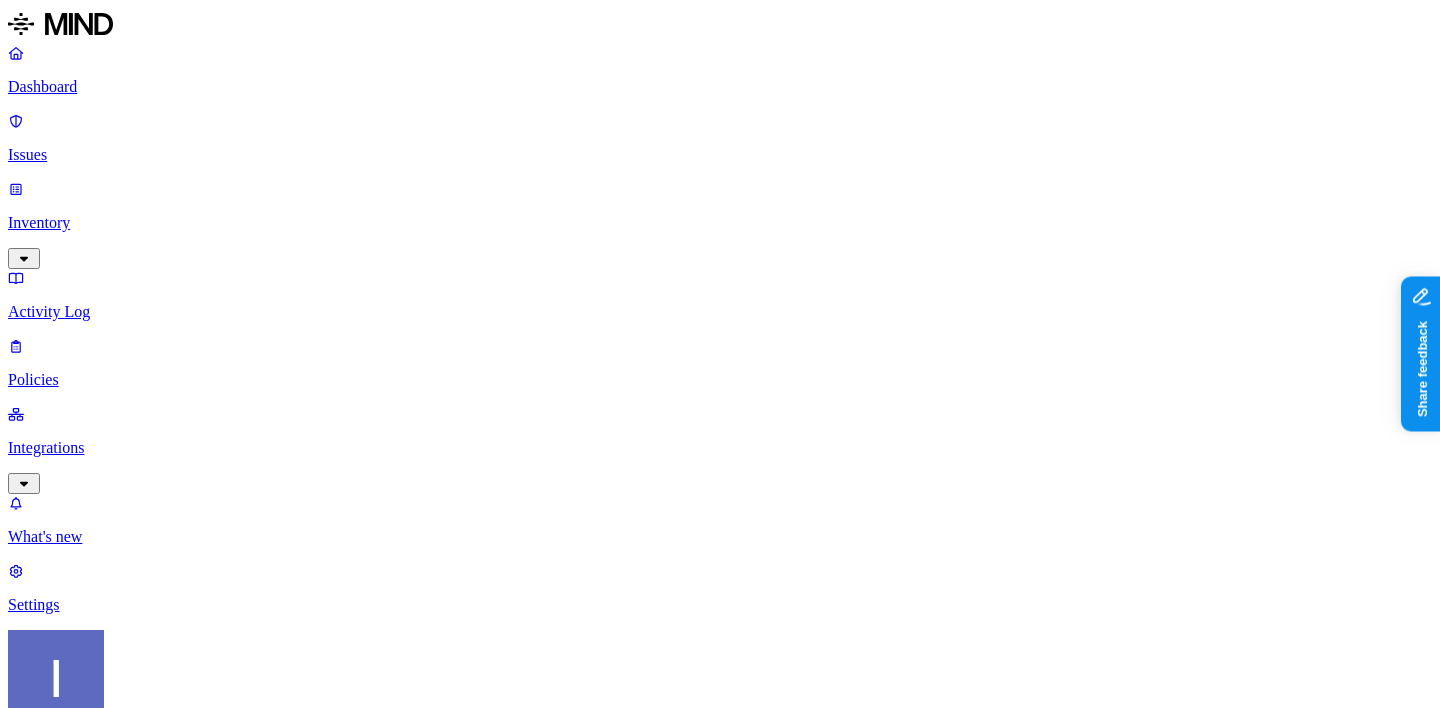 click on "Discovery" at bounding box center (45, 1274) 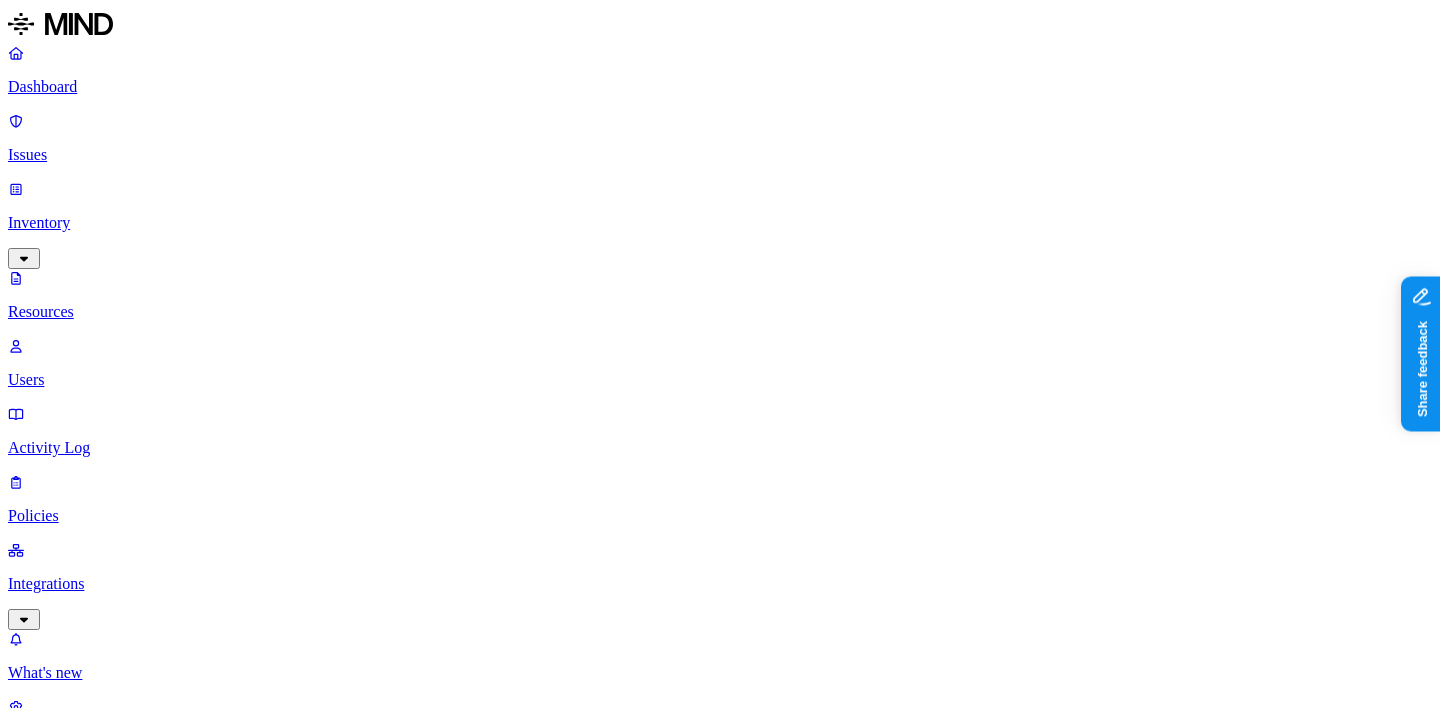 click at bounding box center (96, 1048) 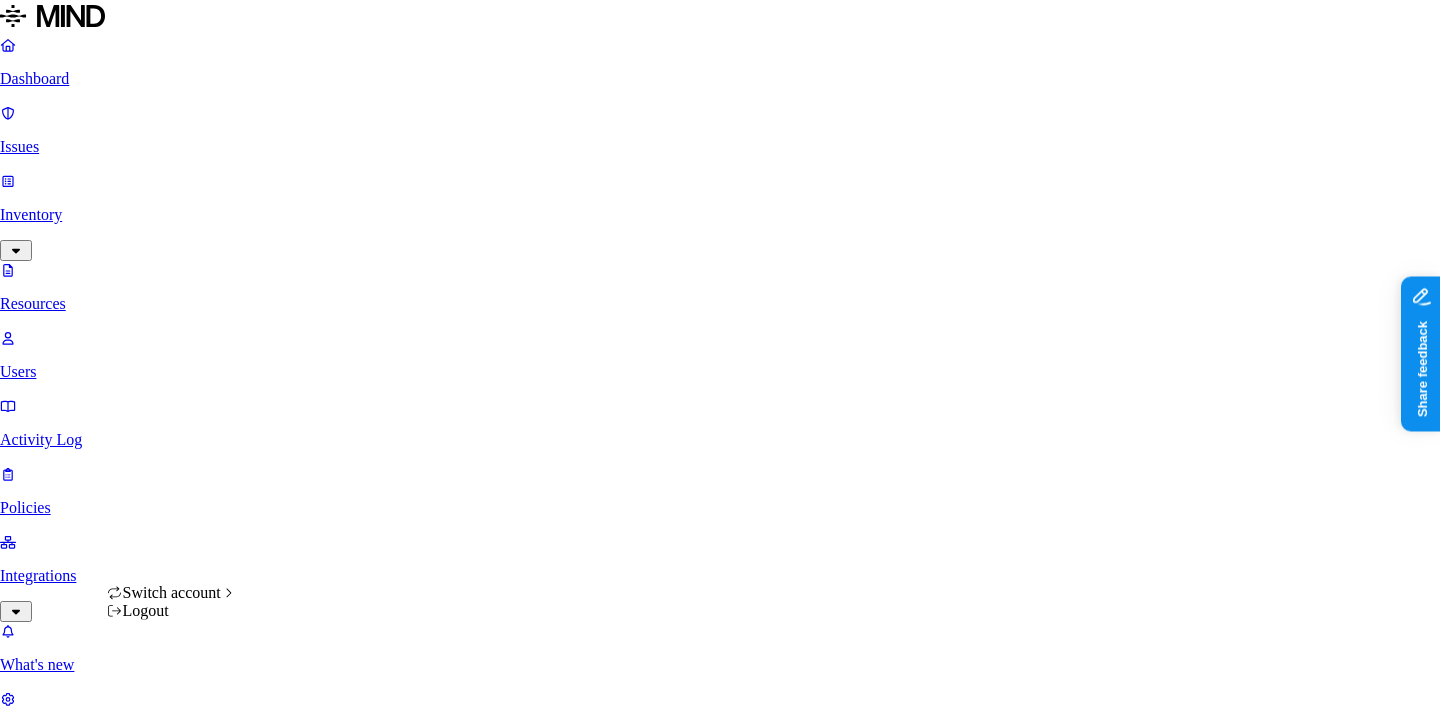 click on "Dashboard Issues Inventory Resources Users Activity Log Policies Integrations What's new 1 Settings Itai Schwartz Plaid Resources Kind File type Classification Category Data types Labels Accessible Last access Drive name Encrypted 10,000+ Resources Kind Resource Classification Category Accessible Last access time Full path Thriving After Failing_ How to Turn Your Setbacks Into Triumphs _ Working Knowledge.pdf – – Internal 1 Jul 3, 2025, 03:44 AM wyi@plaid.com The-Automation-Playbook-eBook.pdf – – Internal 1 Jul 3, 2025, 03:54 AM wyi@plaid.com Banking-on-the-cloud_2025.pdf – – Internal 1 Jul 3, 2025, 03:54 AM wyi@plaid.com Founder Exposed_ Opening Up About Startup Failures and Vulnerability.pdf – – Internal 1 Jul 3, 2025, 03:43 AM wyi@plaid.com 10 Ways To Encourage Talk About Failure In Your Company.pdf – – Internal 1 Jul 3, 2025, 03:54 AM wyi@plaid.com [Petal - Cole #1] DISCO Notes Shell – – Internal 1 Jul 3, 2025, 03:32 AM rdhawan@plaid.com/Mock Calls /MOCK CALL NOTES – 1" at bounding box center [720, 3705] 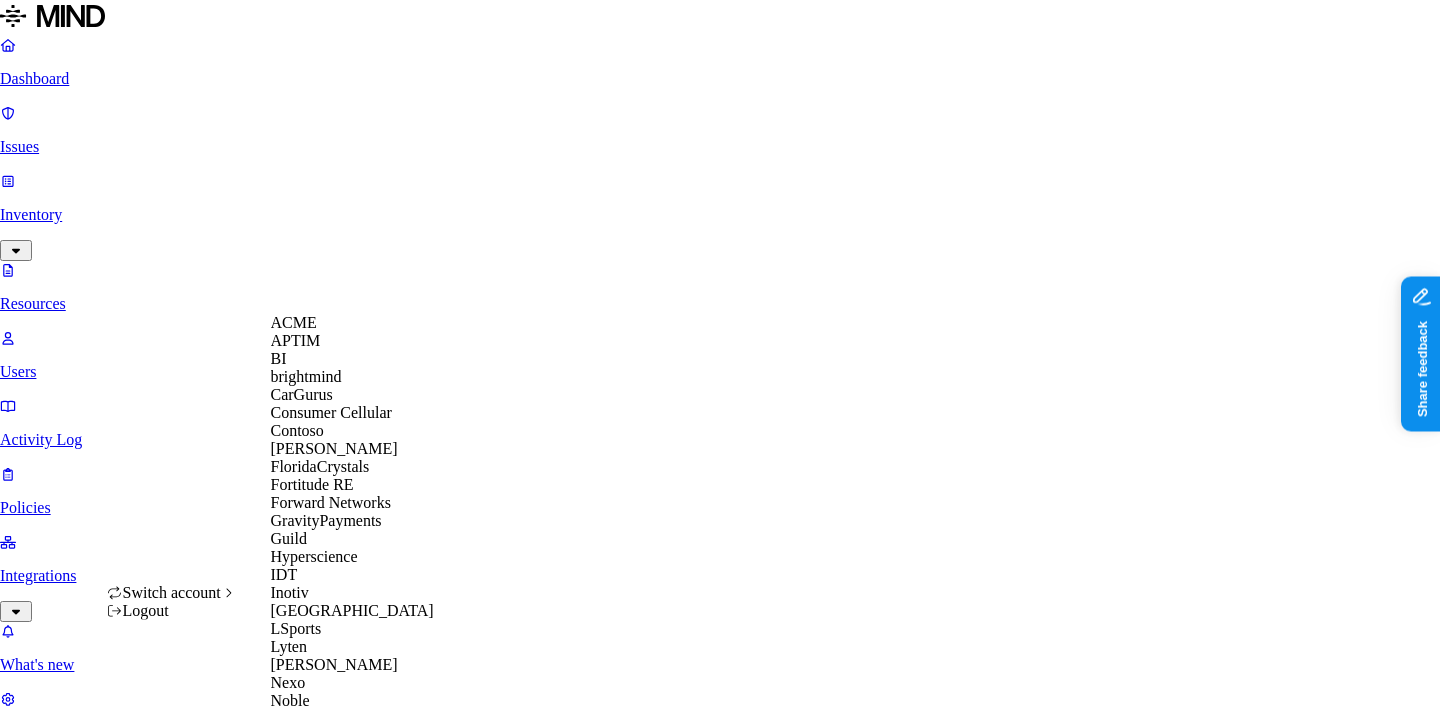 scroll, scrollTop: 0, scrollLeft: 0, axis: both 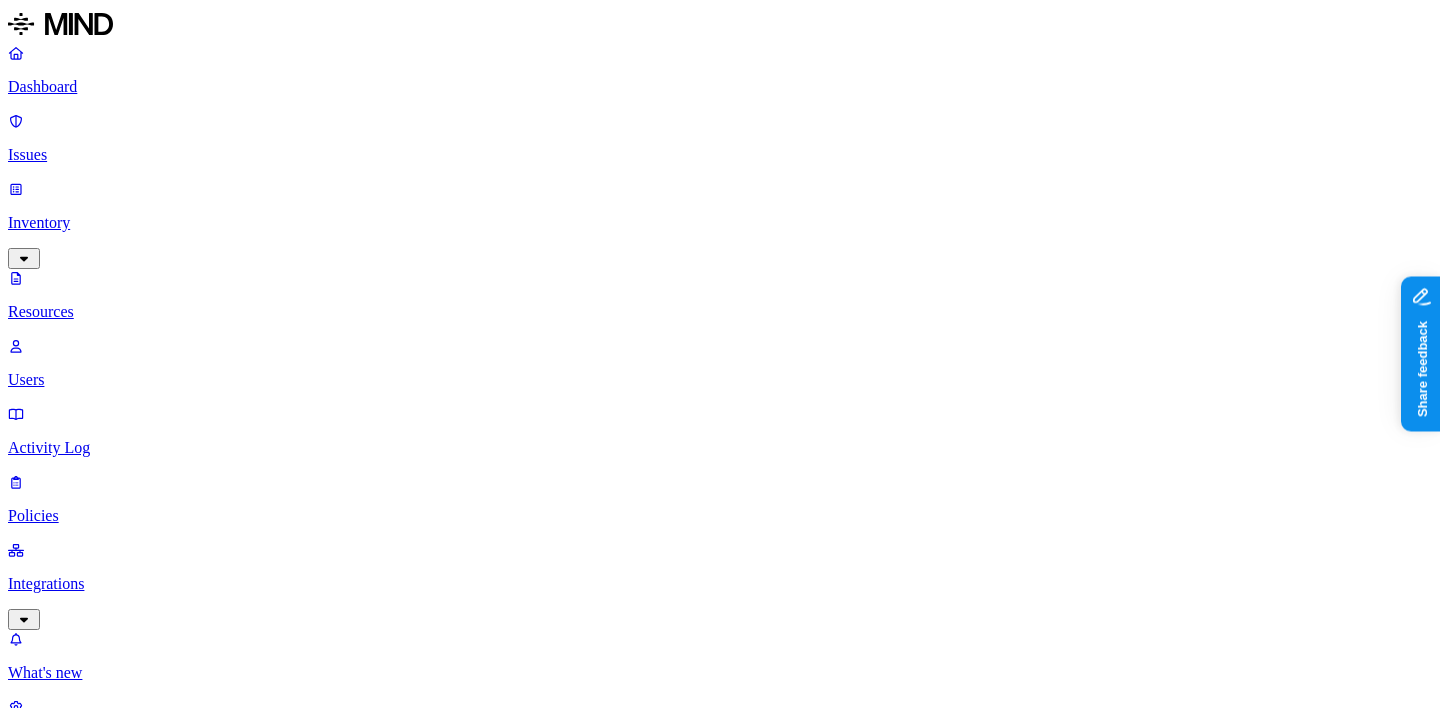 click on "Dashboard" at bounding box center (720, 70) 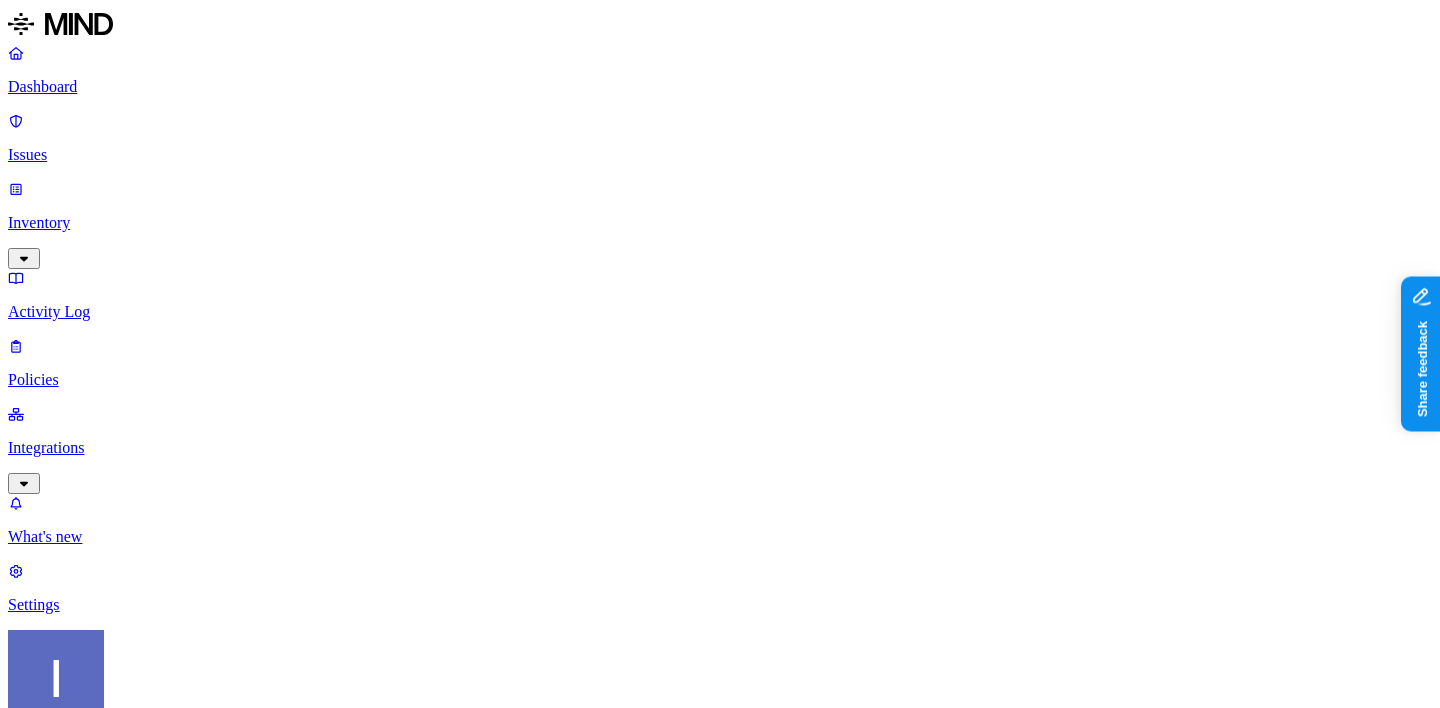 click on "Detection" at bounding box center [119, 1053] 